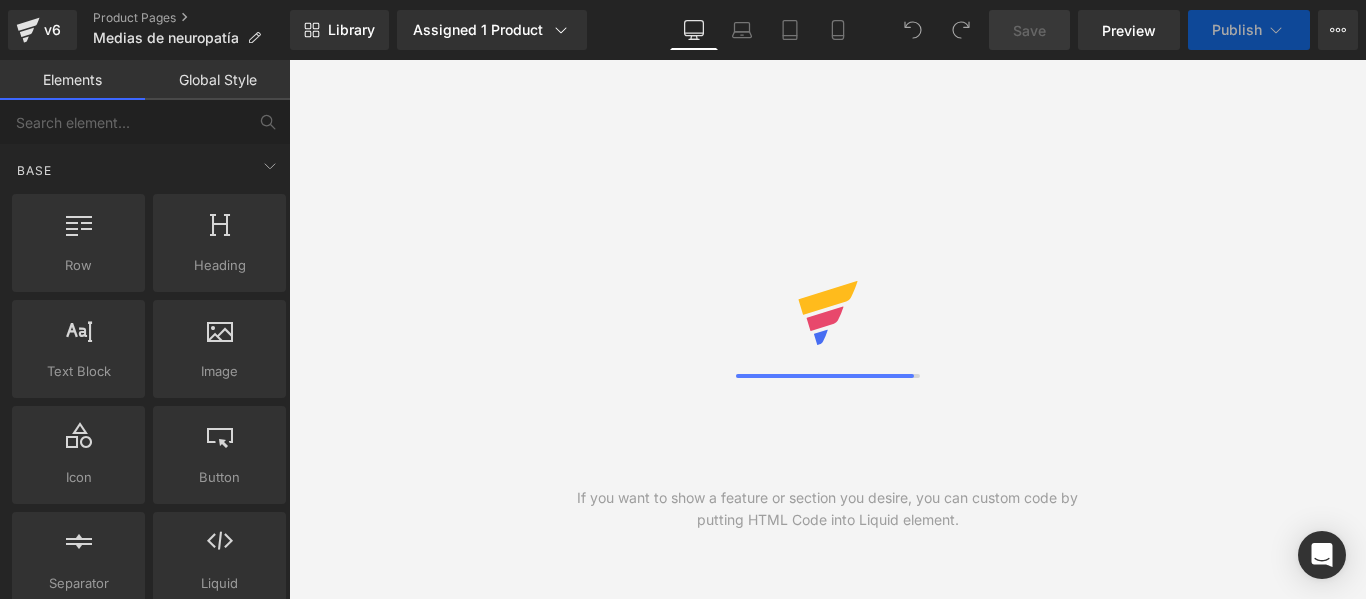scroll, scrollTop: 0, scrollLeft: 0, axis: both 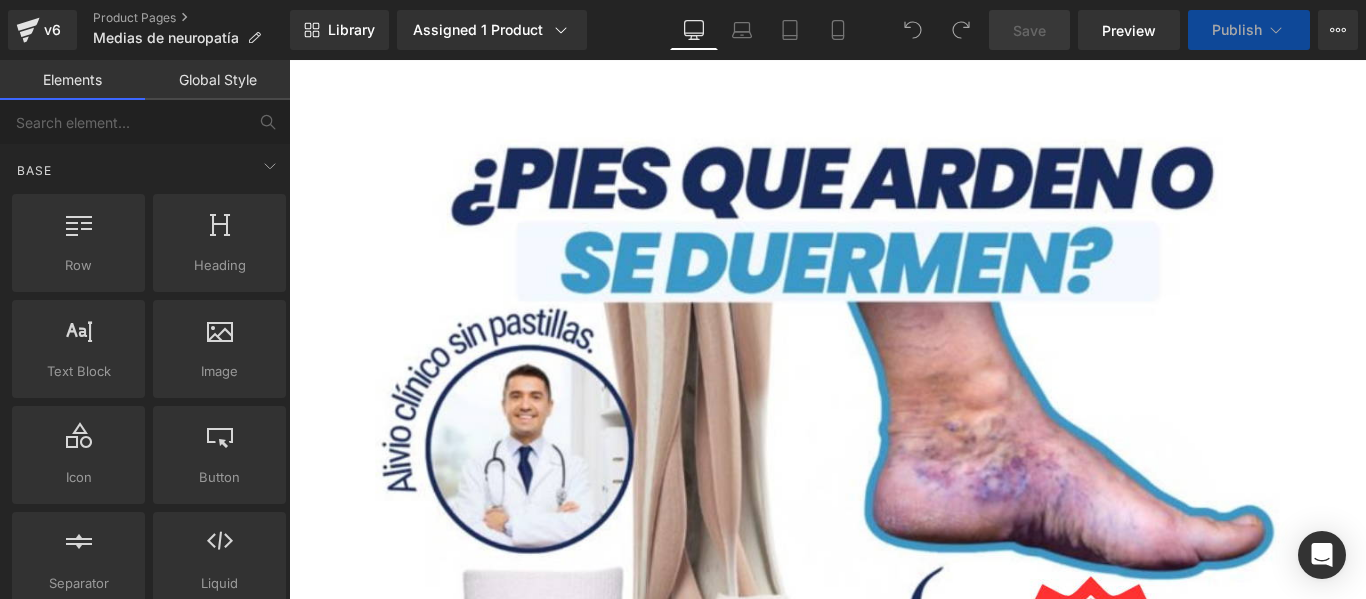 click on "Global Style" at bounding box center (217, 80) 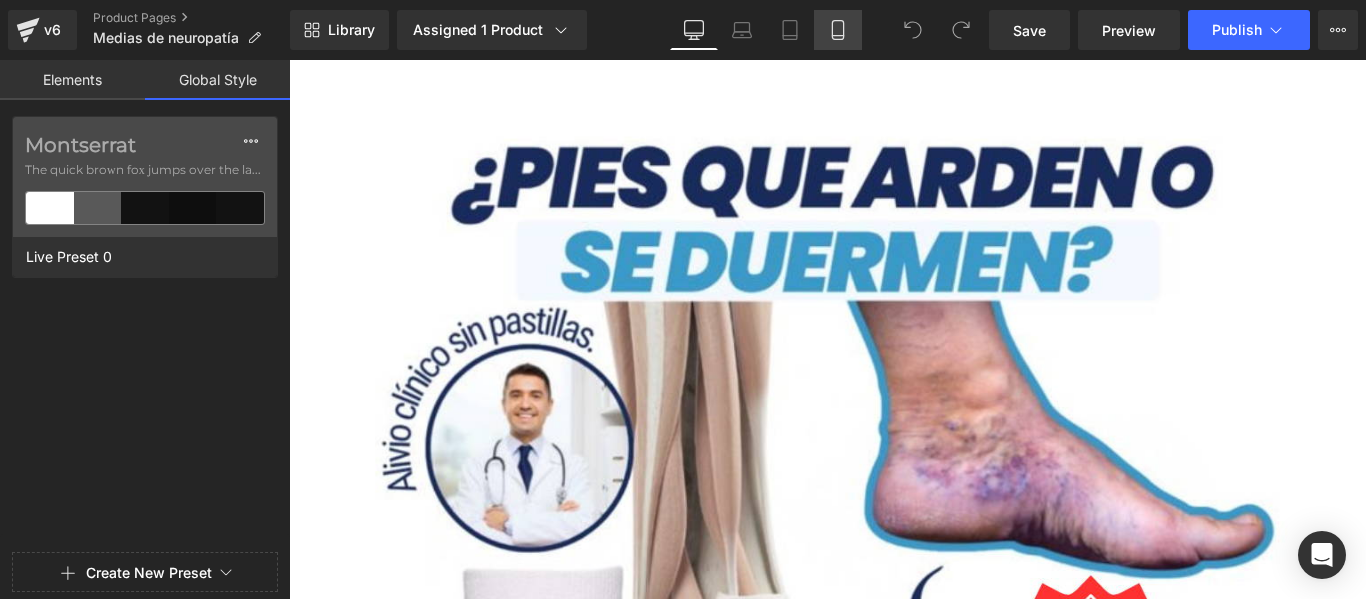 click 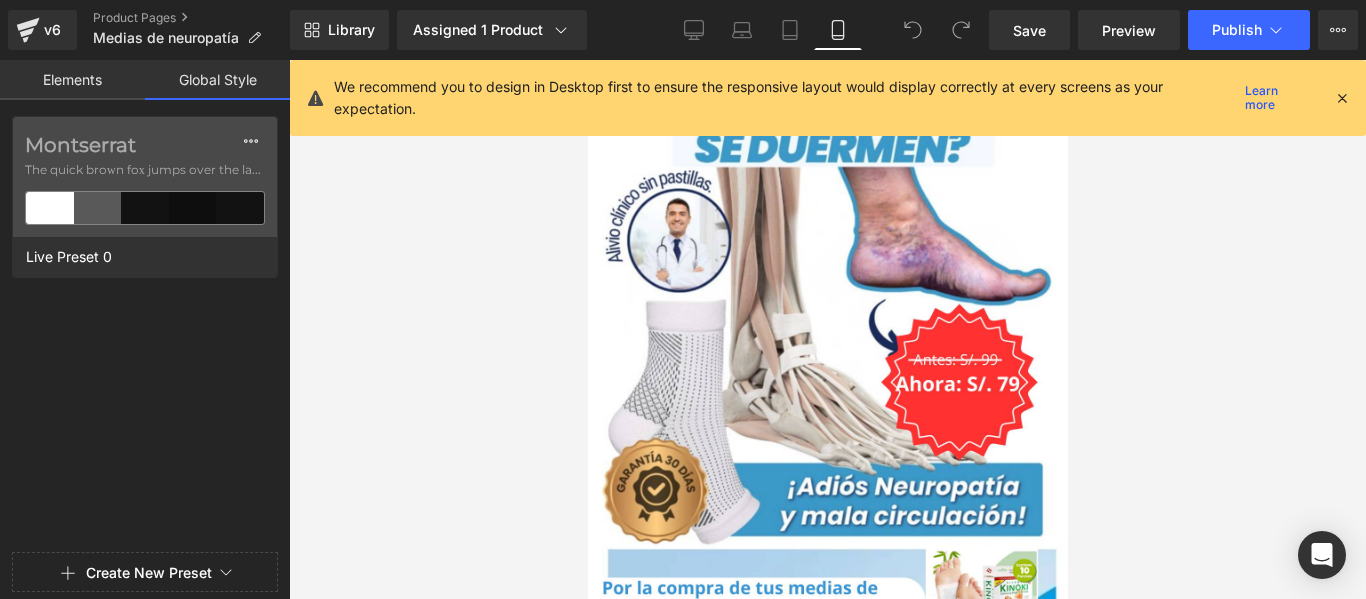 click on "Elements" at bounding box center [72, 80] 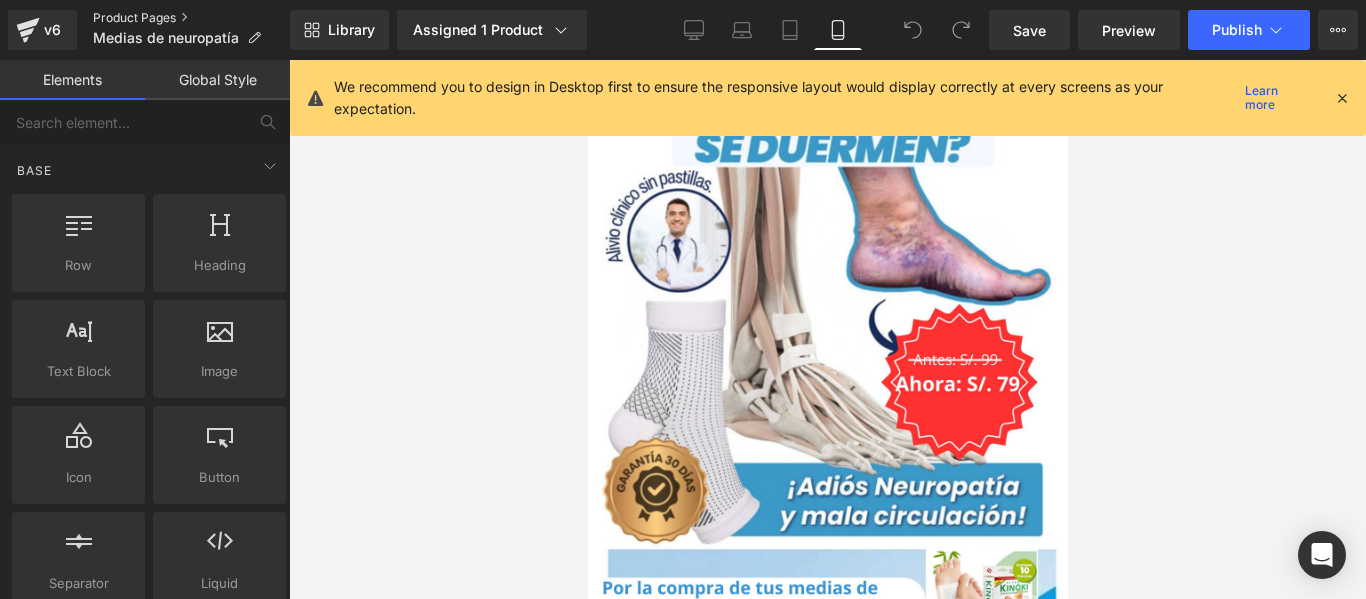 click on "Product Pages" at bounding box center [191, 18] 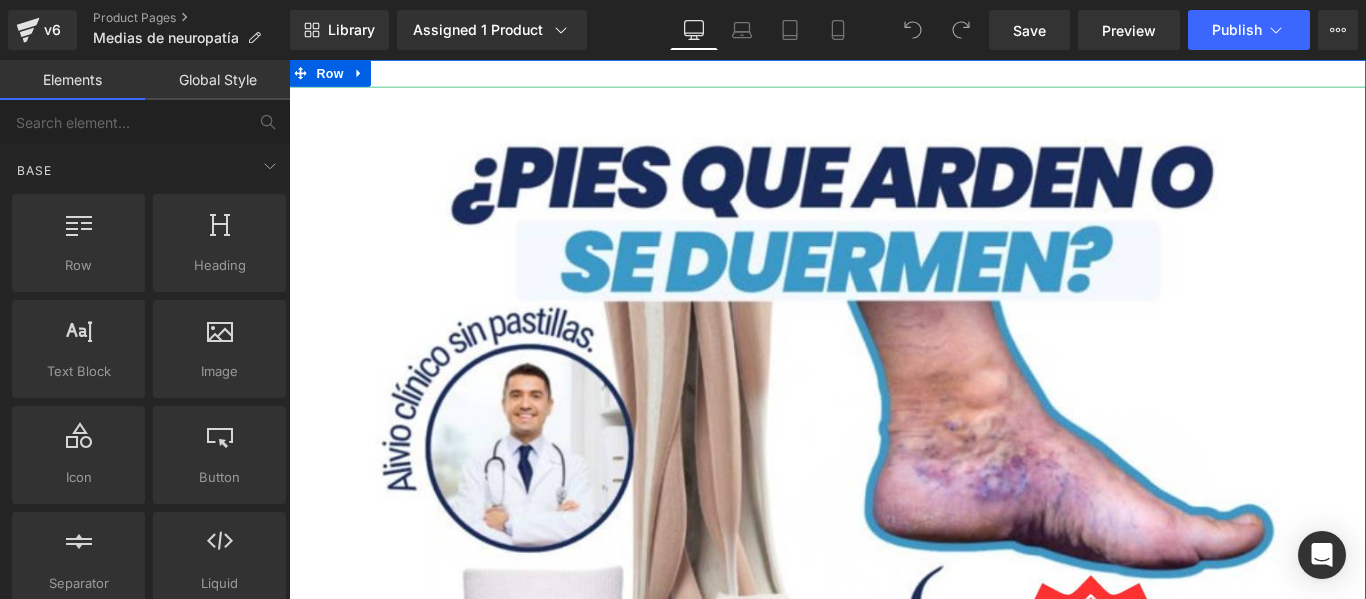 scroll, scrollTop: 0, scrollLeft: 0, axis: both 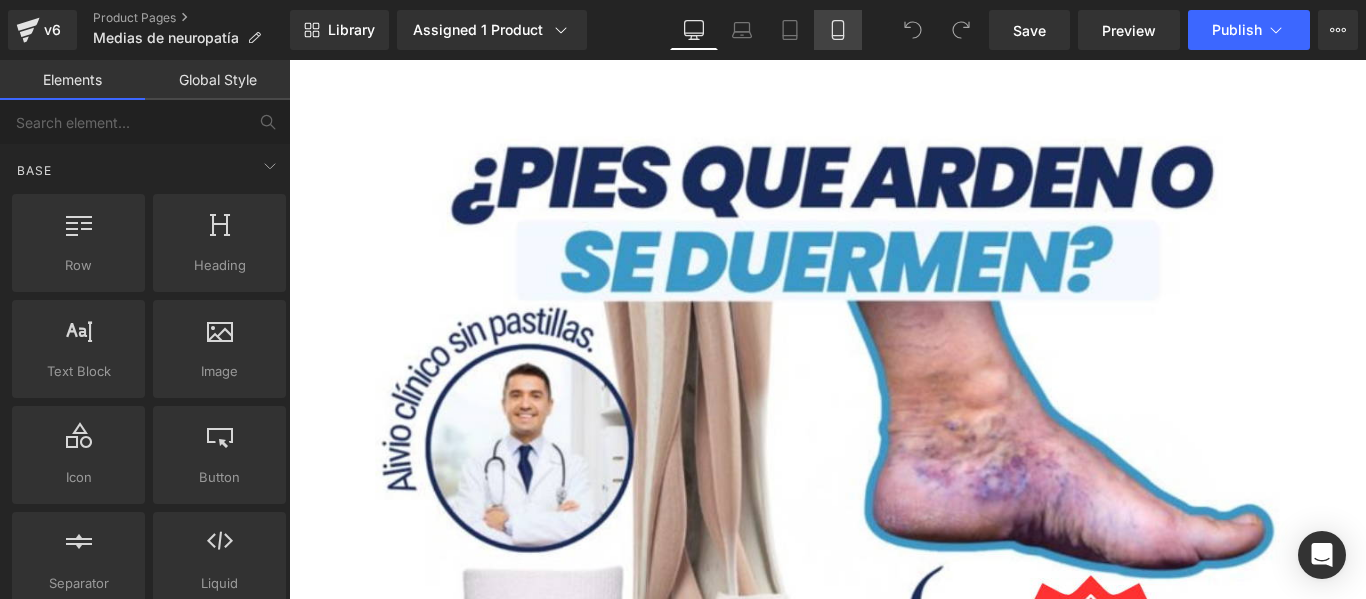 click 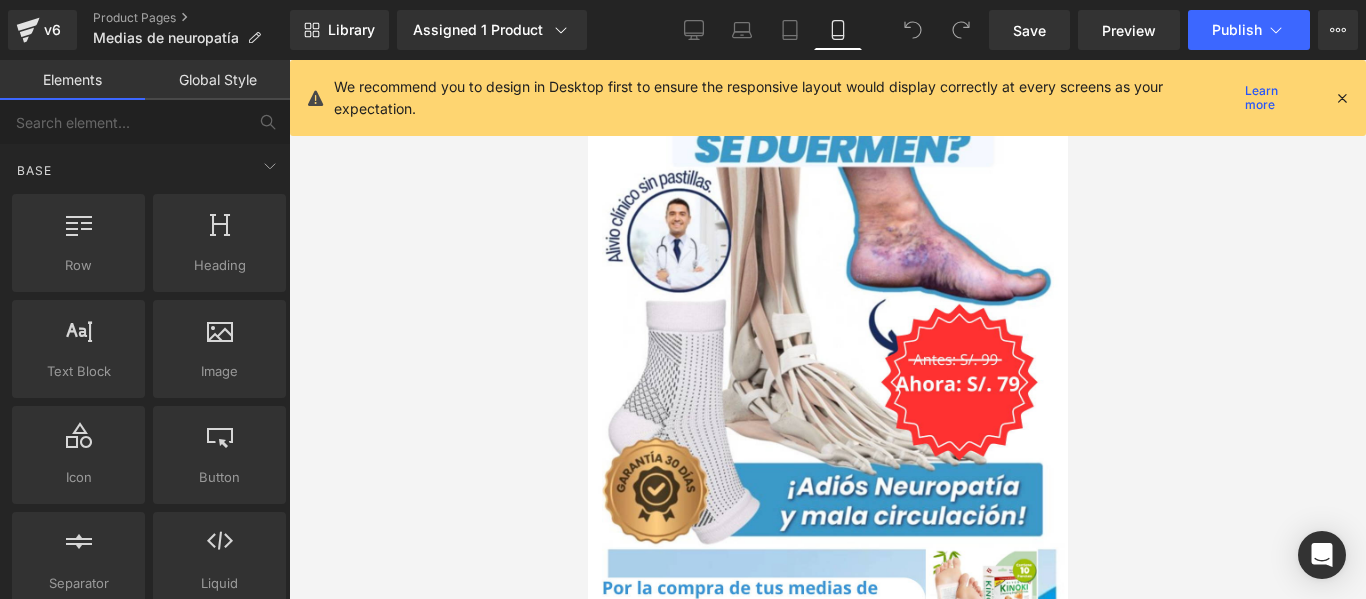 click 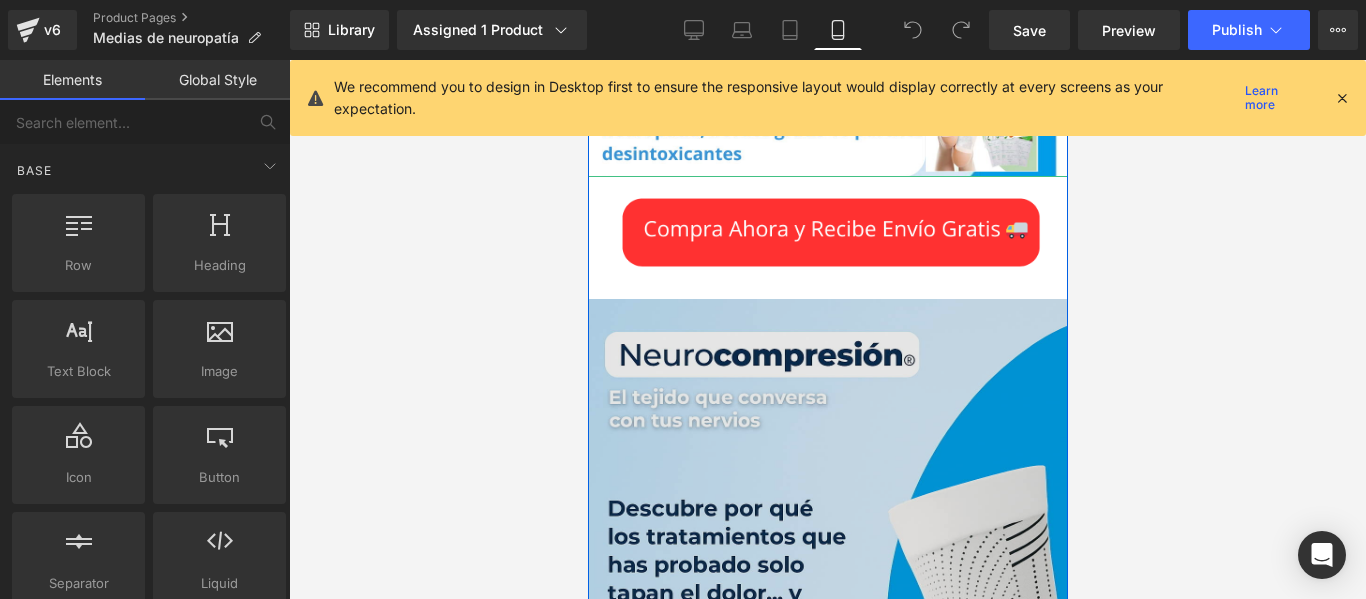 scroll, scrollTop: 500, scrollLeft: 0, axis: vertical 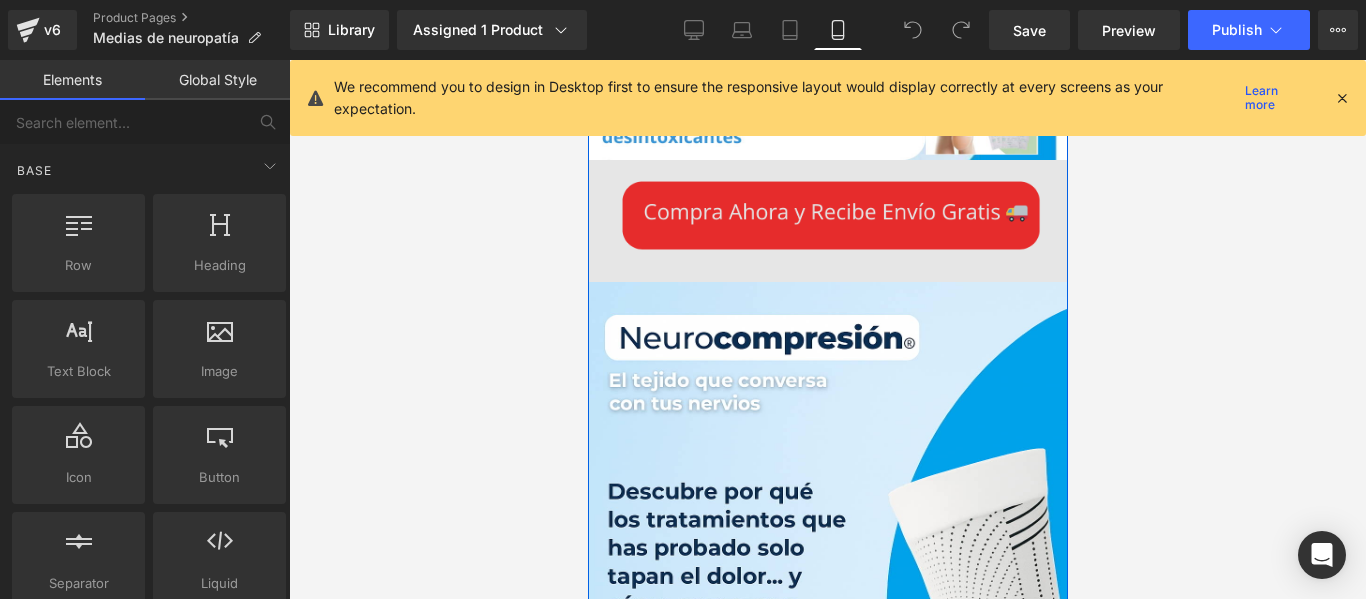 click at bounding box center [827, 221] 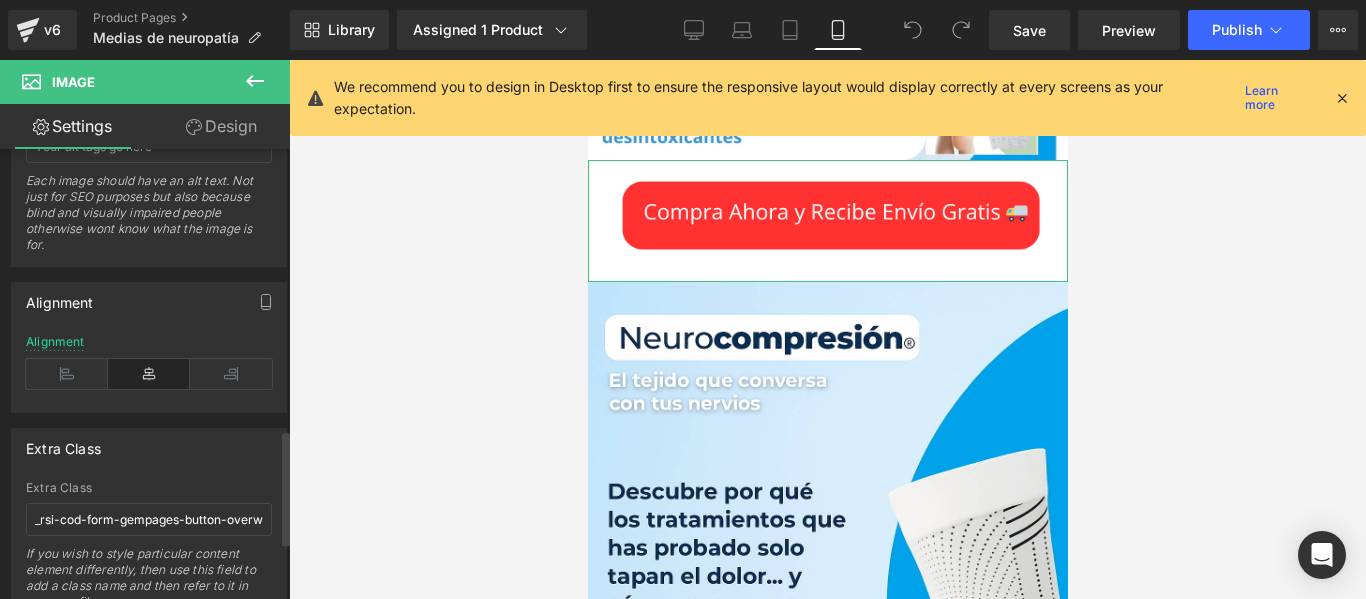 scroll, scrollTop: 1326, scrollLeft: 0, axis: vertical 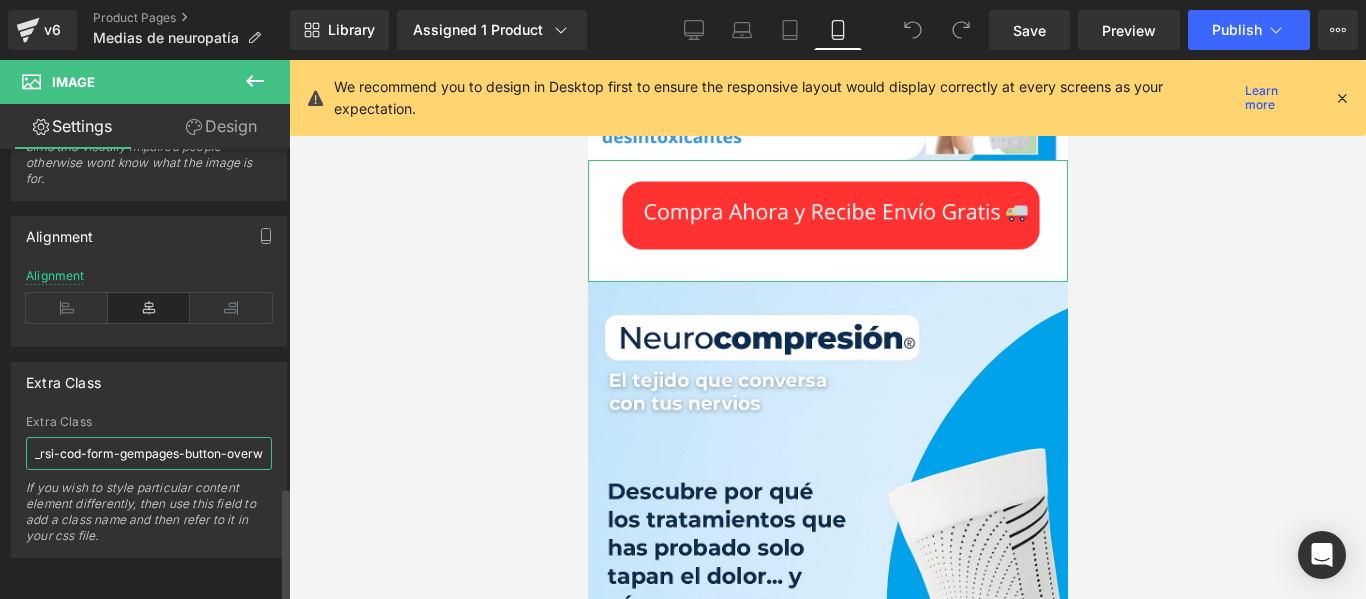 click on "_rsi-cod-form-gempages-button-overwrite _rsi-cod-form-is-gempage" at bounding box center (149, 453) 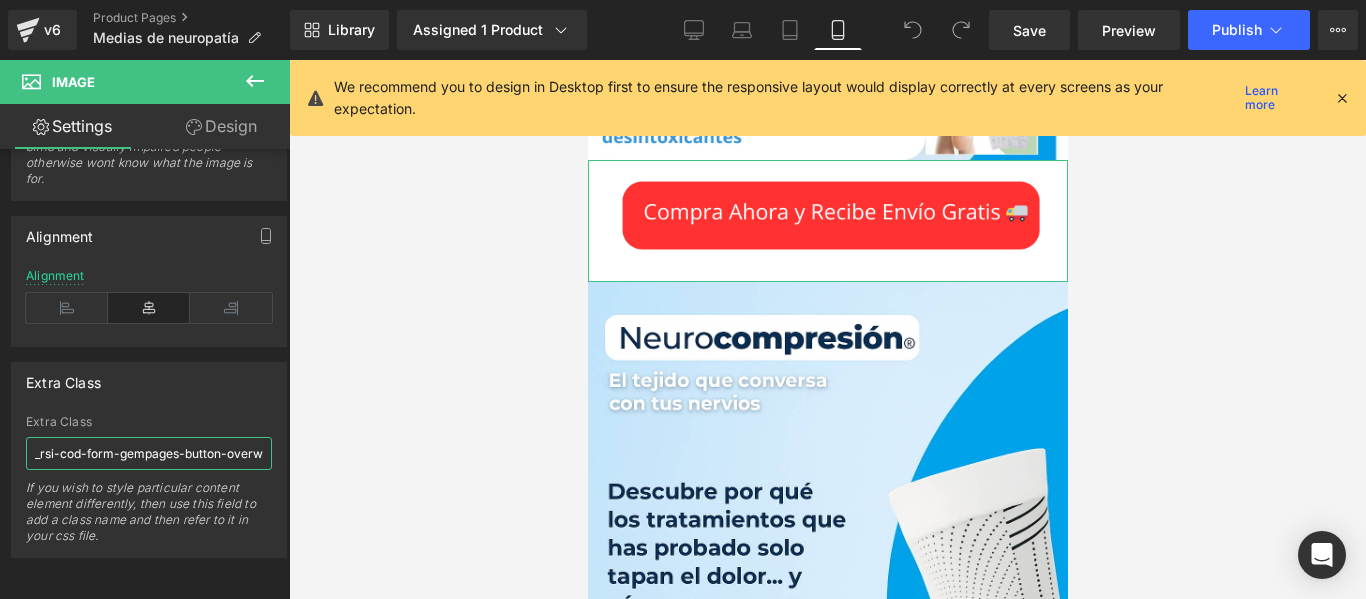 scroll, scrollTop: 0, scrollLeft: 179, axis: horizontal 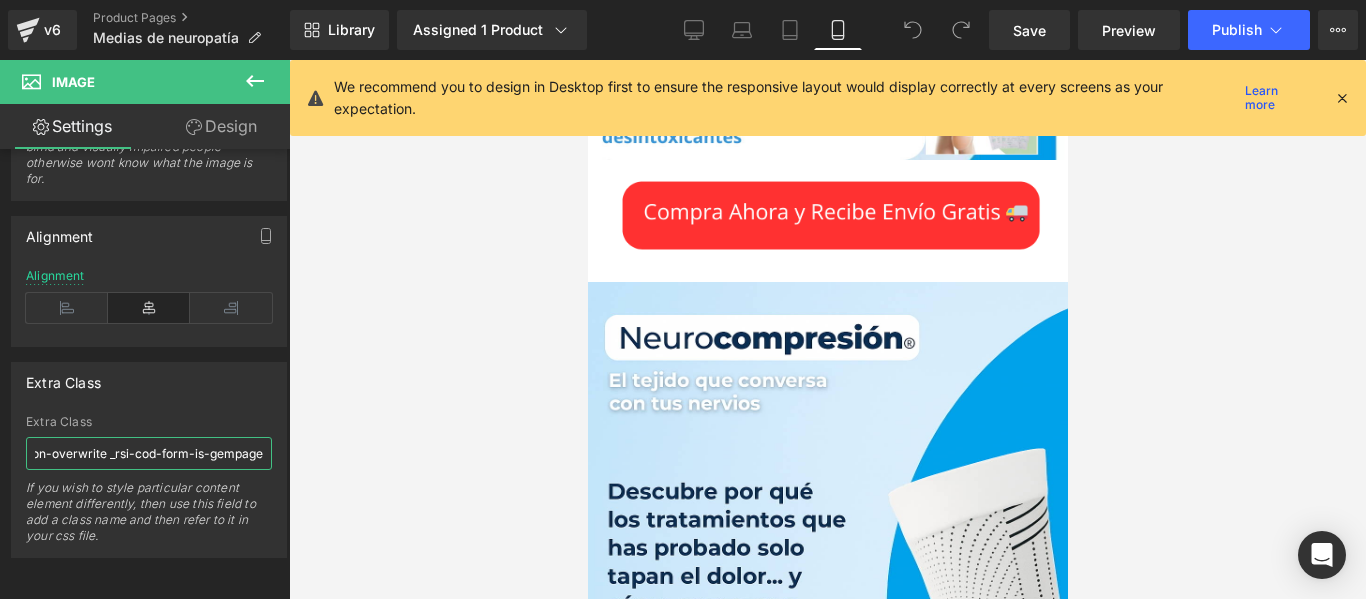 drag, startPoint x: 261, startPoint y: 441, endPoint x: 369, endPoint y: 451, distance: 108.461975 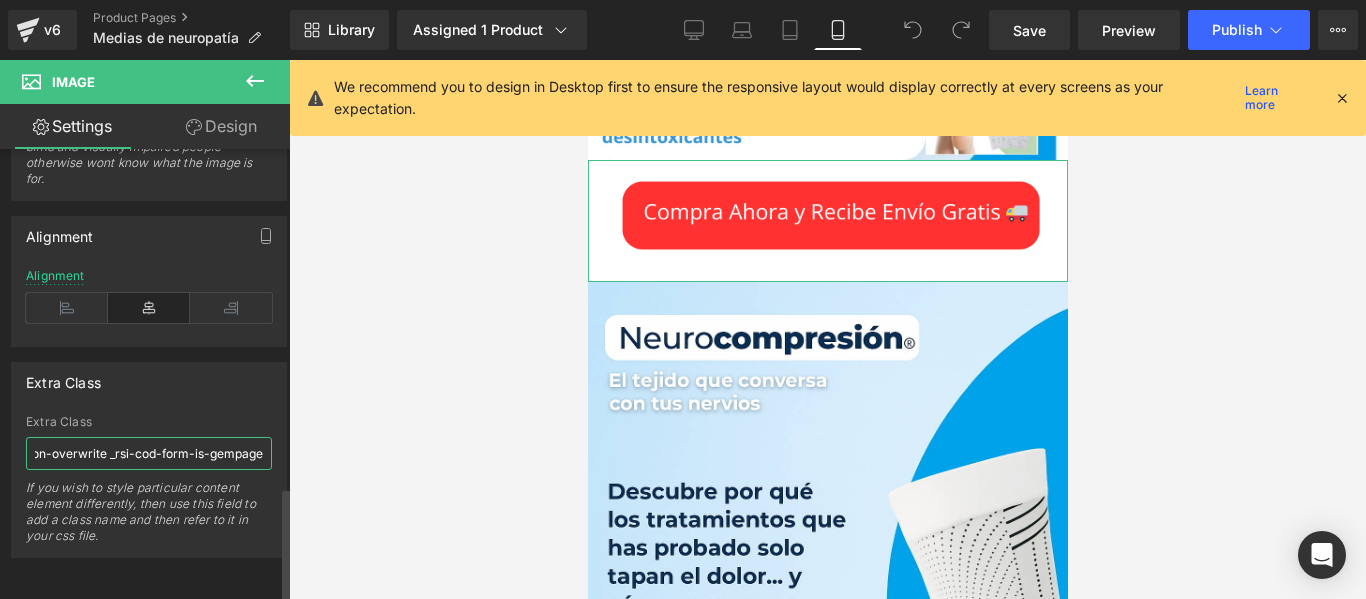 click on "_rsi-cod-form-gempages-button-overwrite _rsi-cod-form-is-gempage" at bounding box center (149, 453) 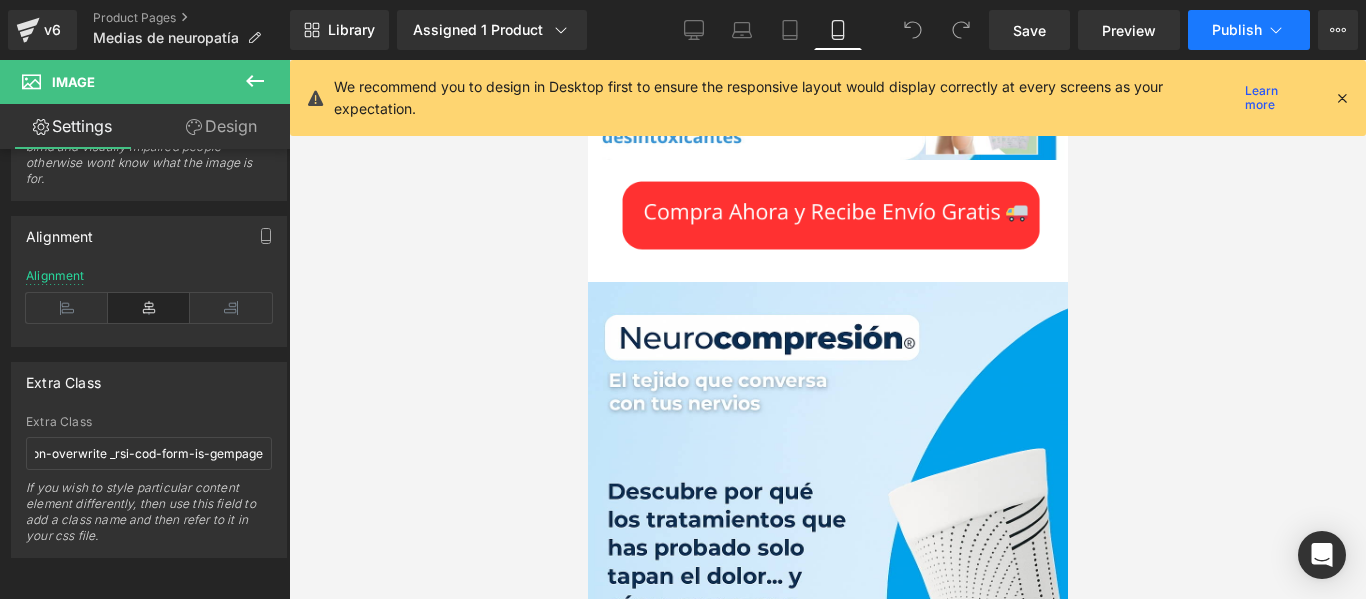 click on "Publish" at bounding box center [1249, 30] 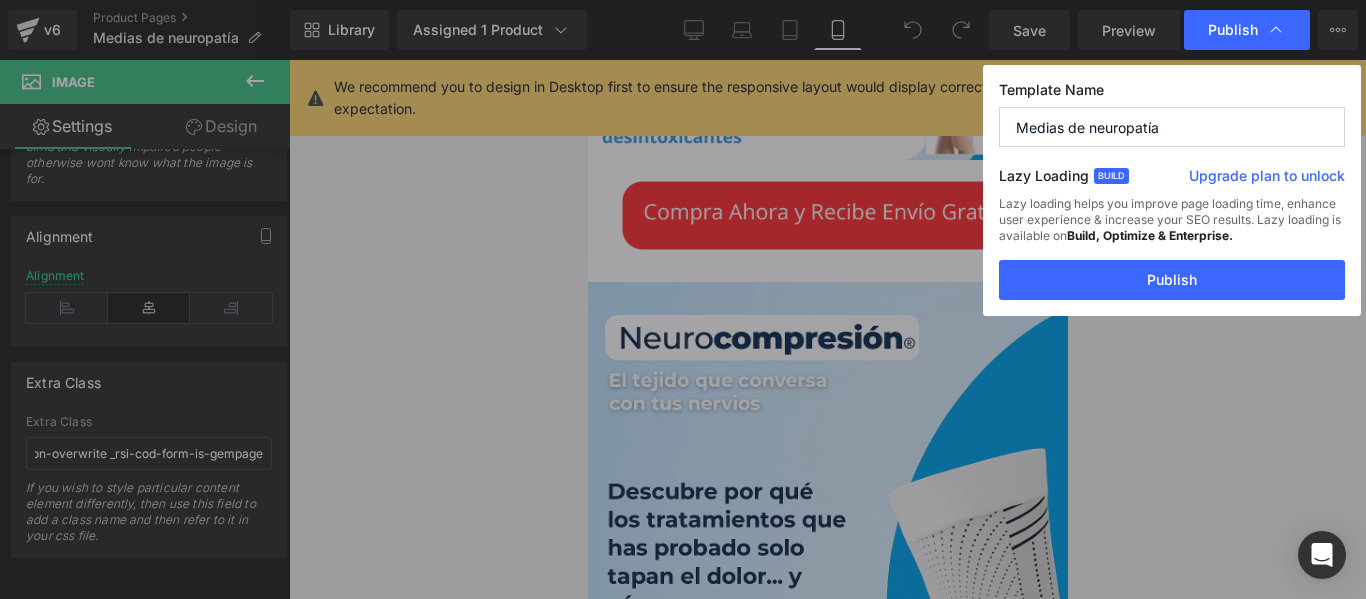 scroll, scrollTop: 0, scrollLeft: 0, axis: both 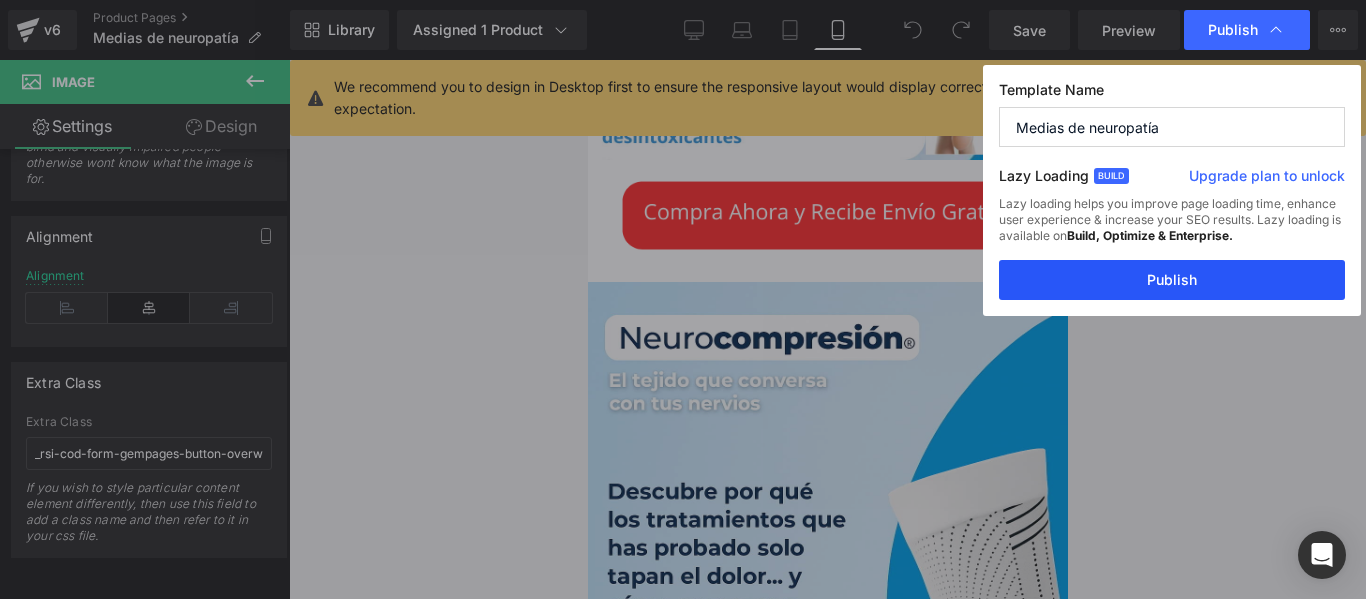 drag, startPoint x: 1191, startPoint y: 281, endPoint x: 261, endPoint y: 162, distance: 937.5825 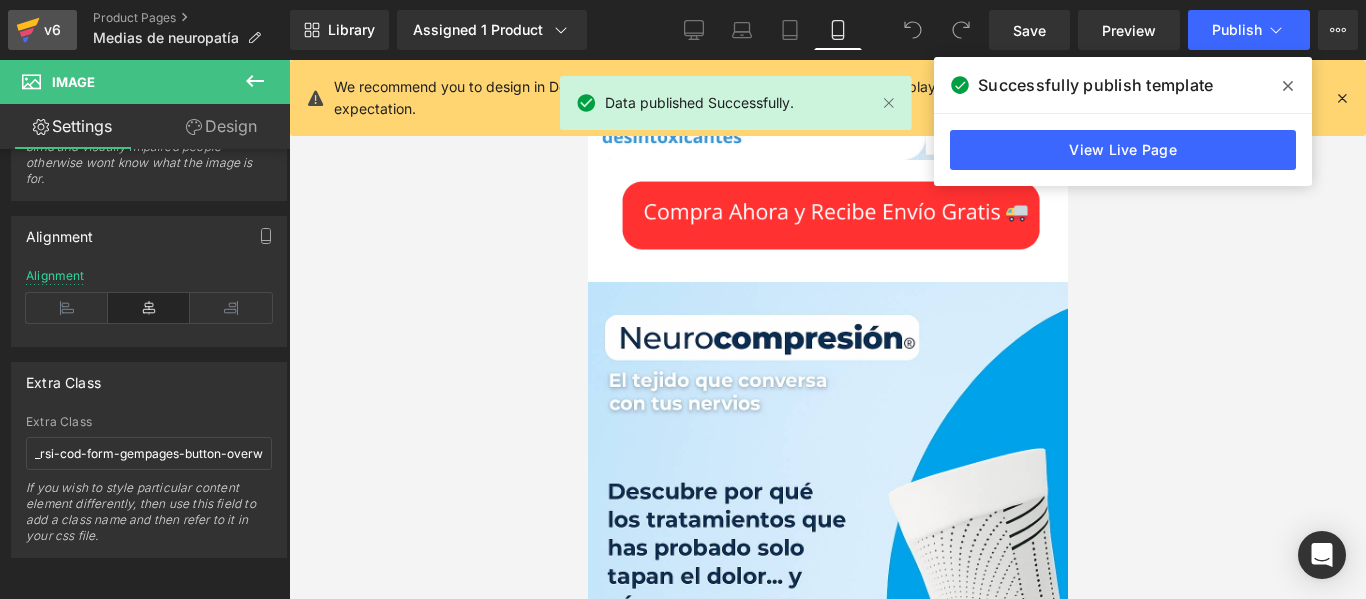click on "v6" at bounding box center (52, 30) 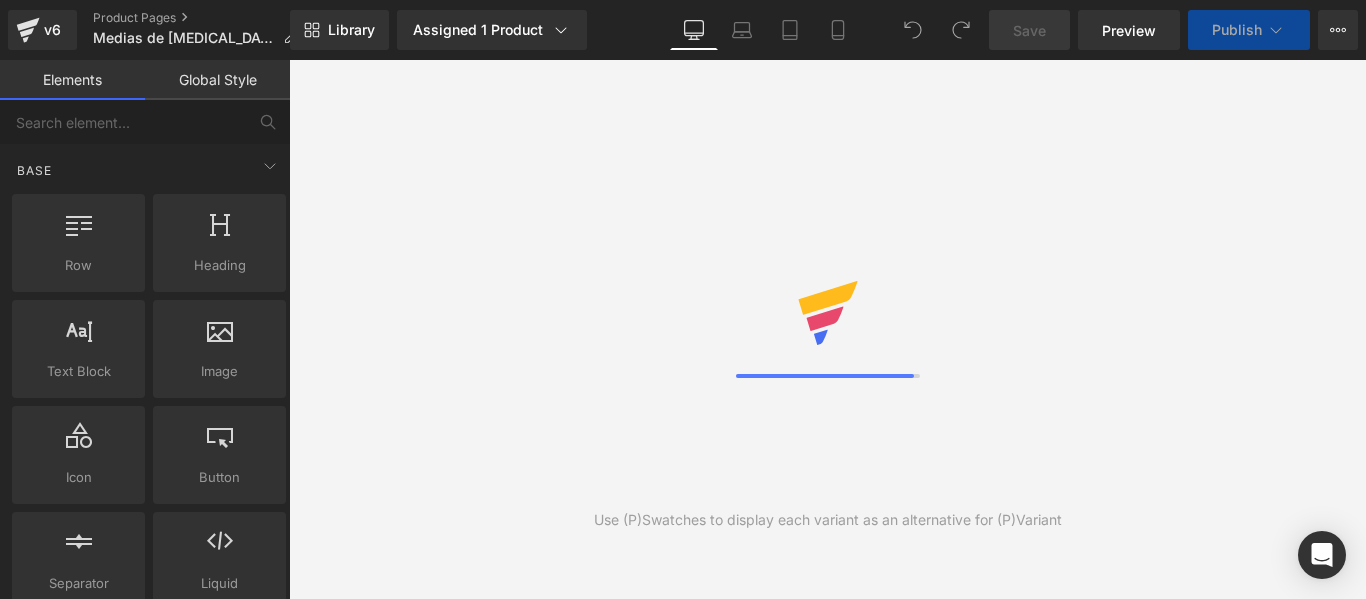 scroll, scrollTop: 0, scrollLeft: 0, axis: both 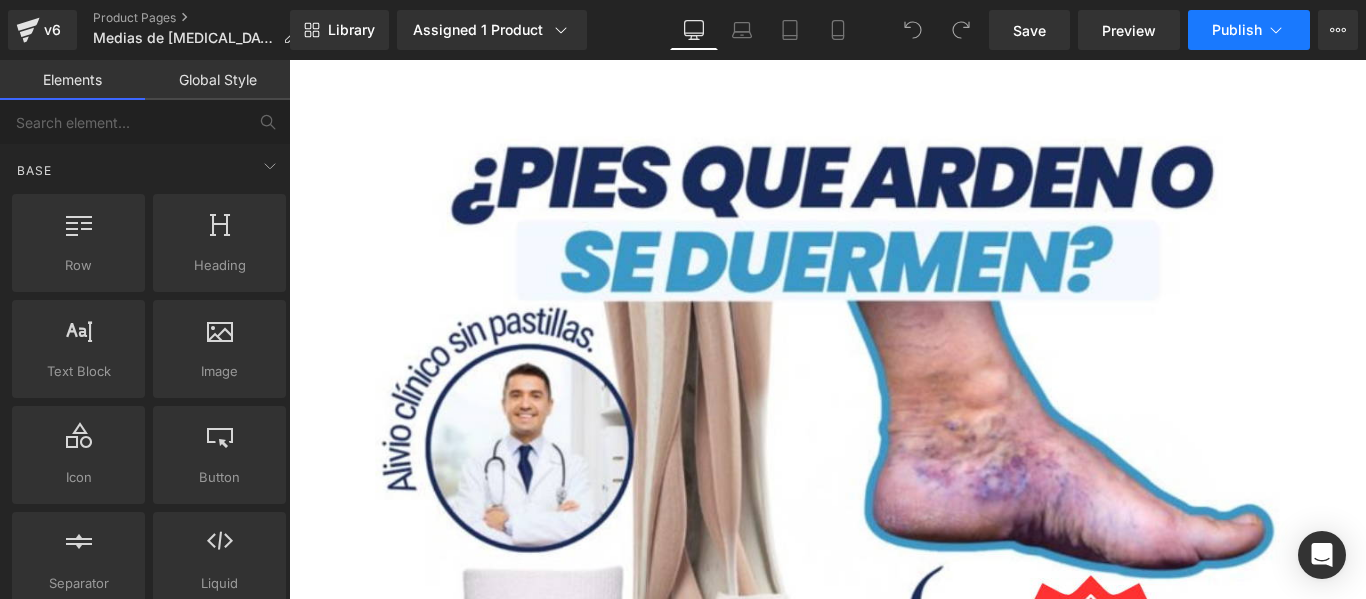 click on "Publish" at bounding box center (1249, 30) 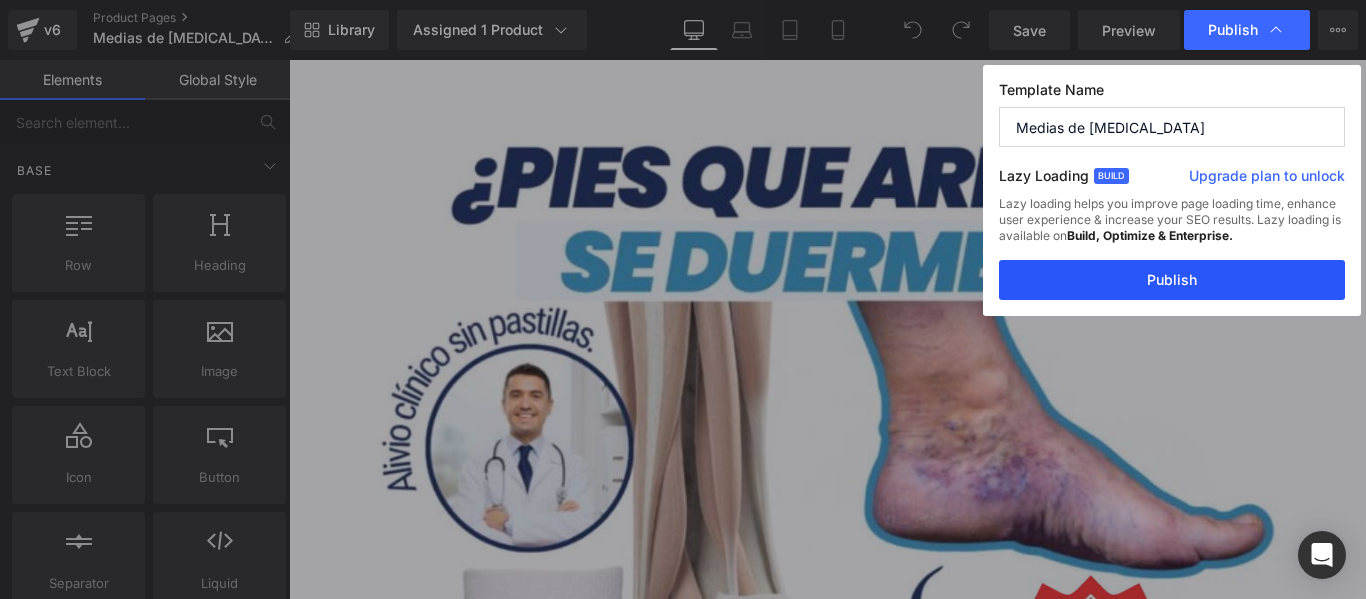 click on "Publish" at bounding box center [1172, 280] 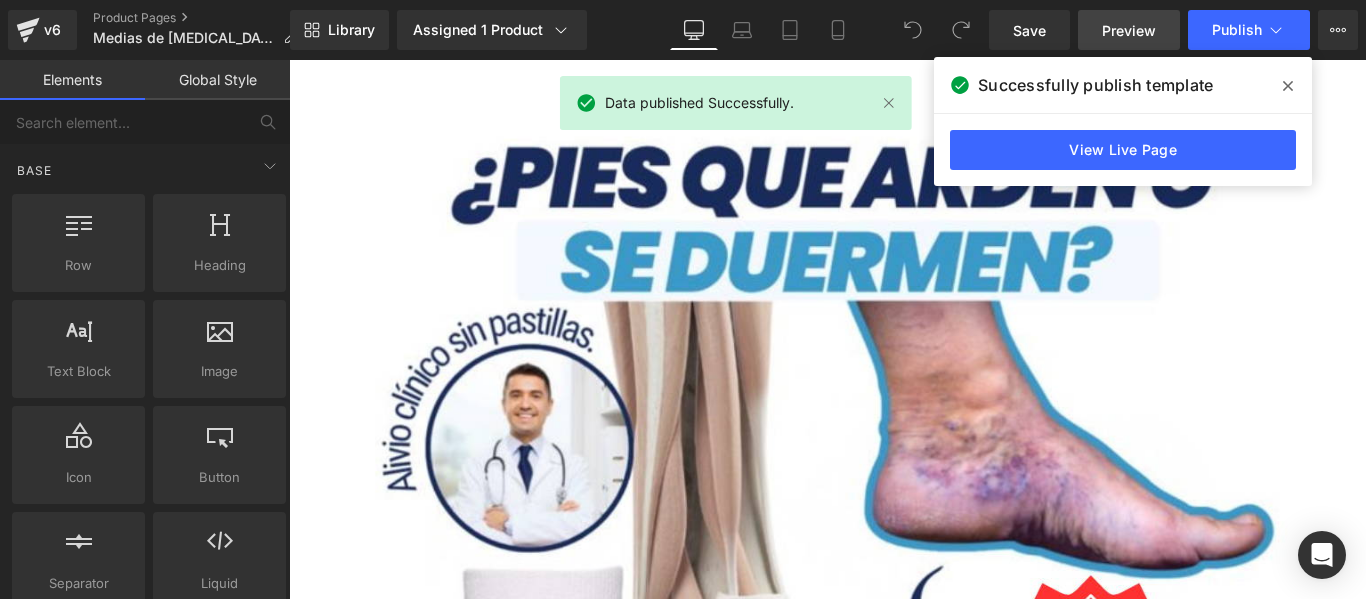 click on "Preview" at bounding box center (1129, 30) 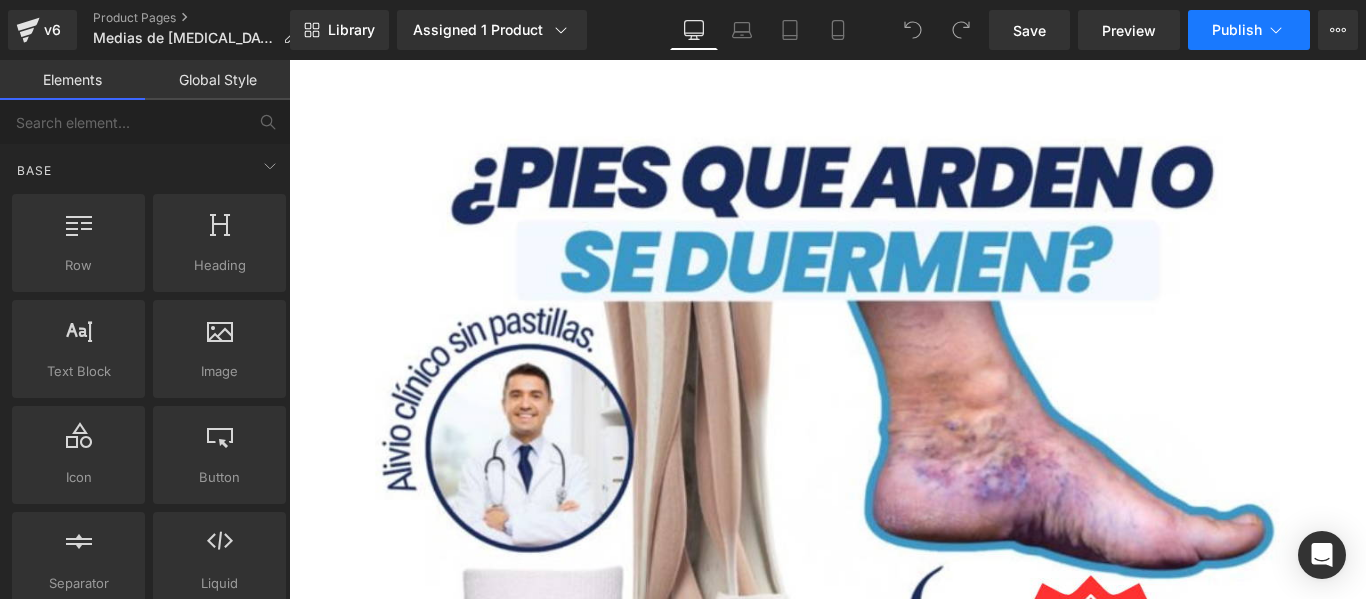 click on "Publish" at bounding box center (1249, 30) 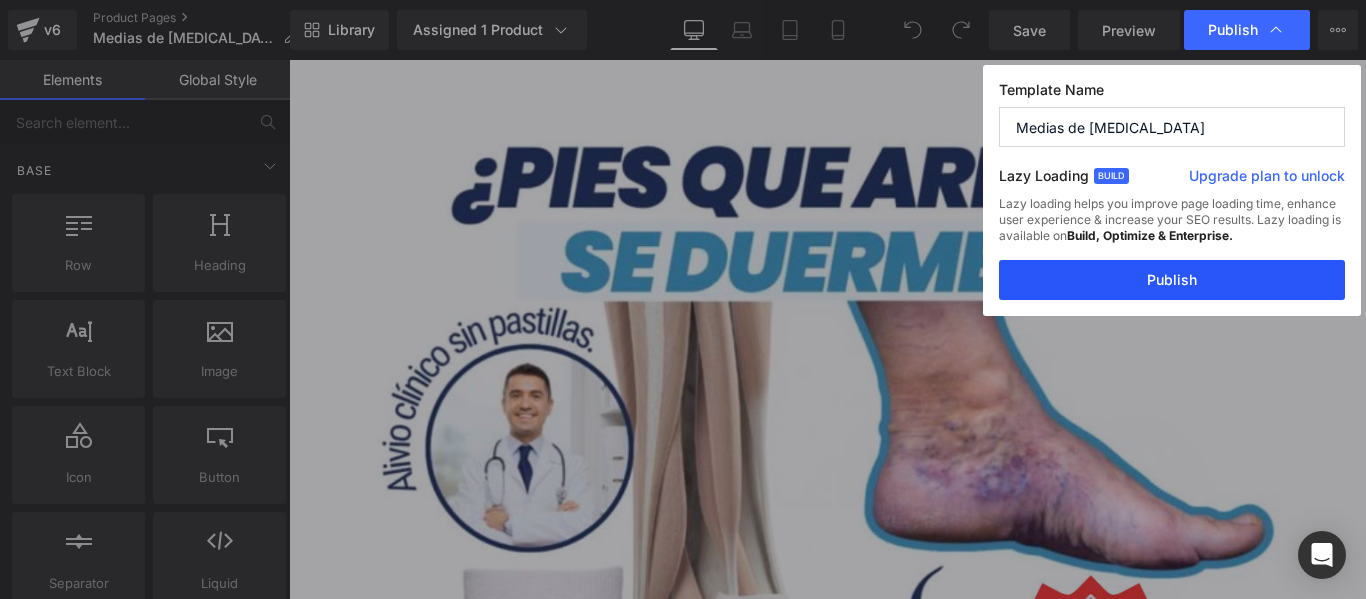 click on "Publish" at bounding box center [1172, 280] 